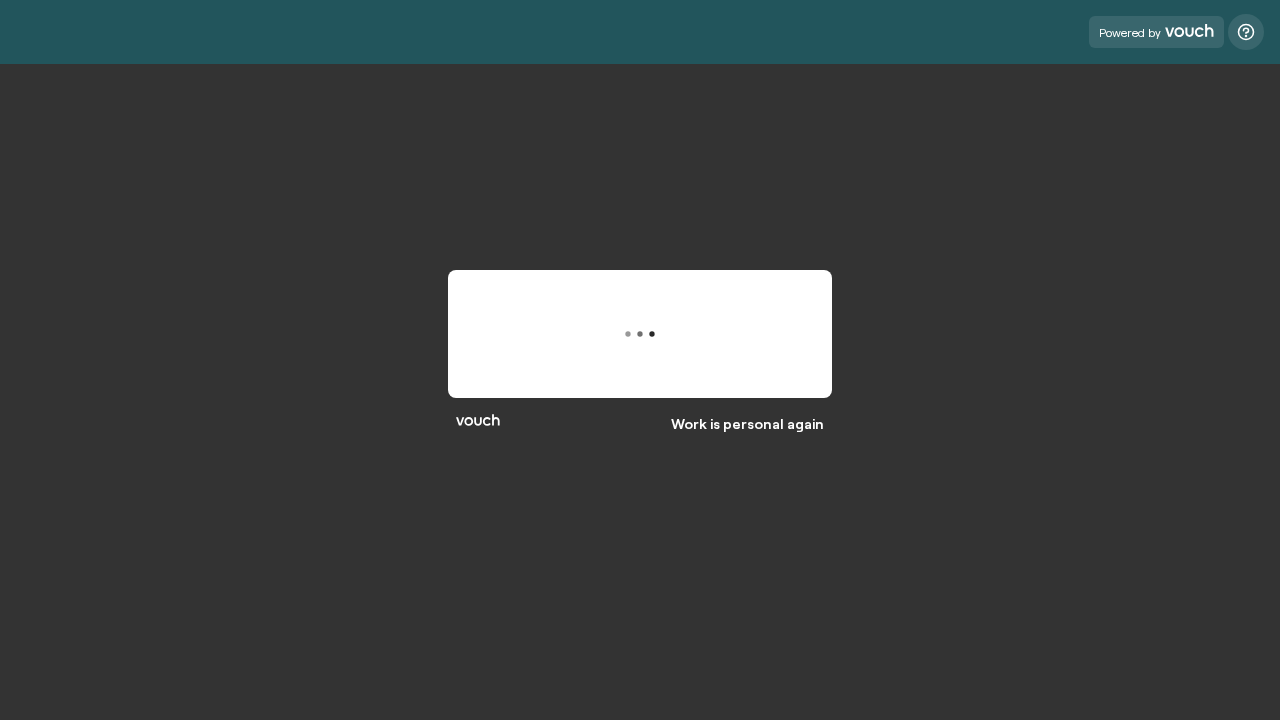 scroll, scrollTop: 0, scrollLeft: 0, axis: both 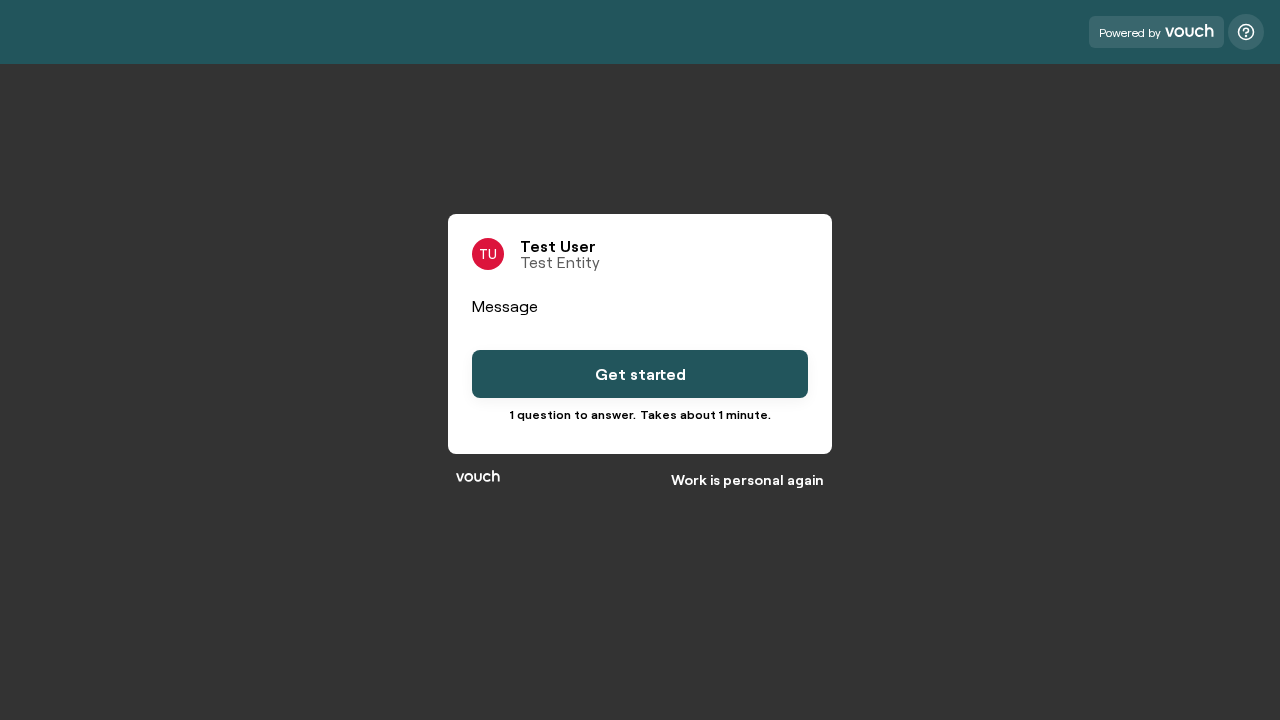 click on "Get started" at bounding box center [640, 374] 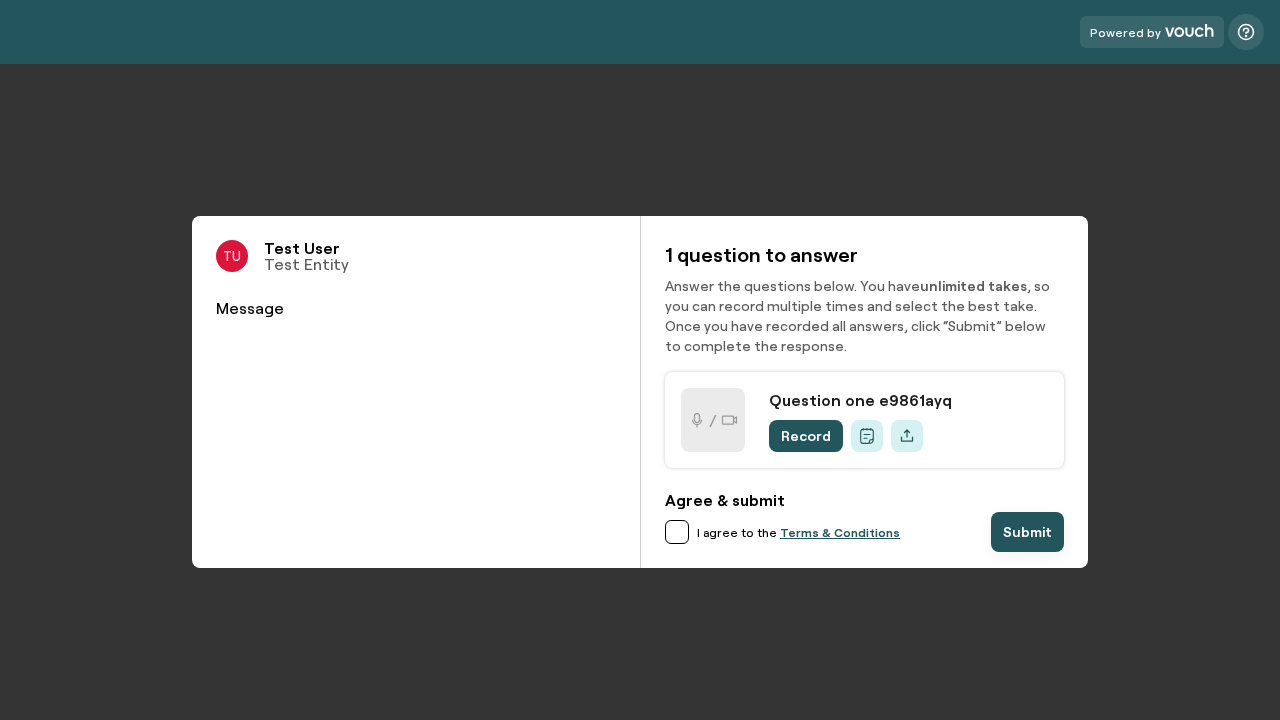 scroll, scrollTop: 0, scrollLeft: 0, axis: both 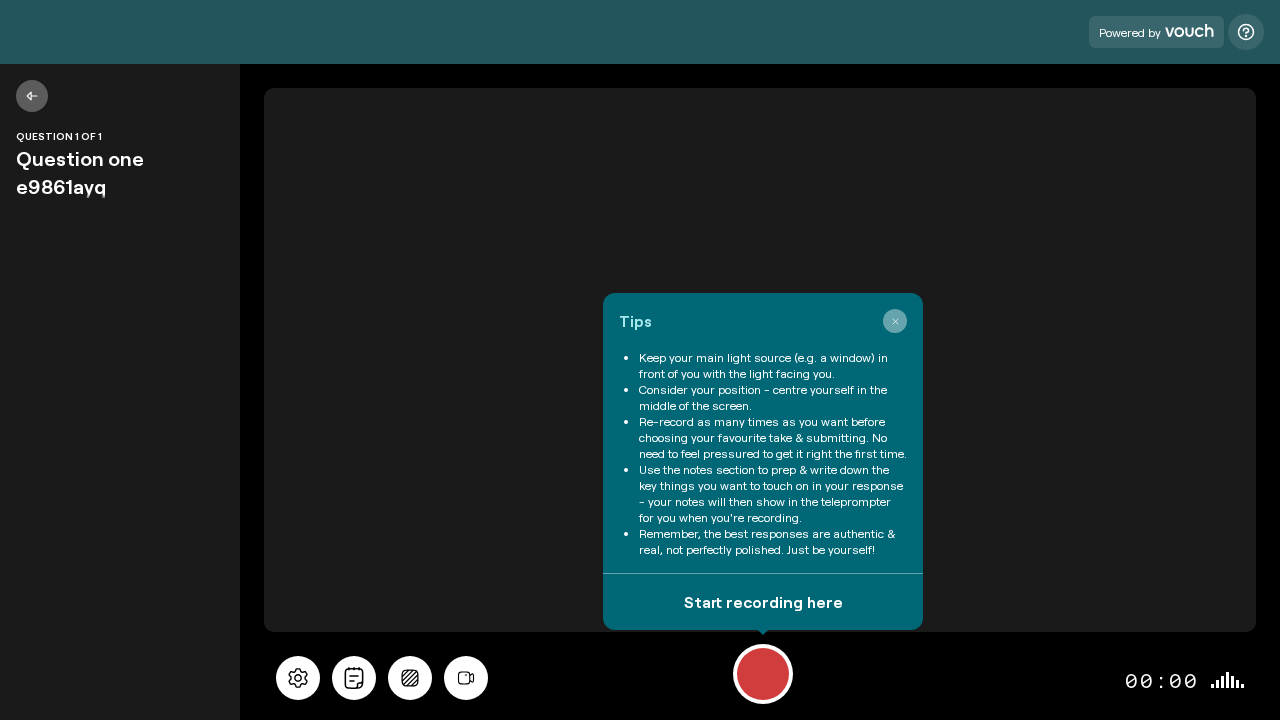click 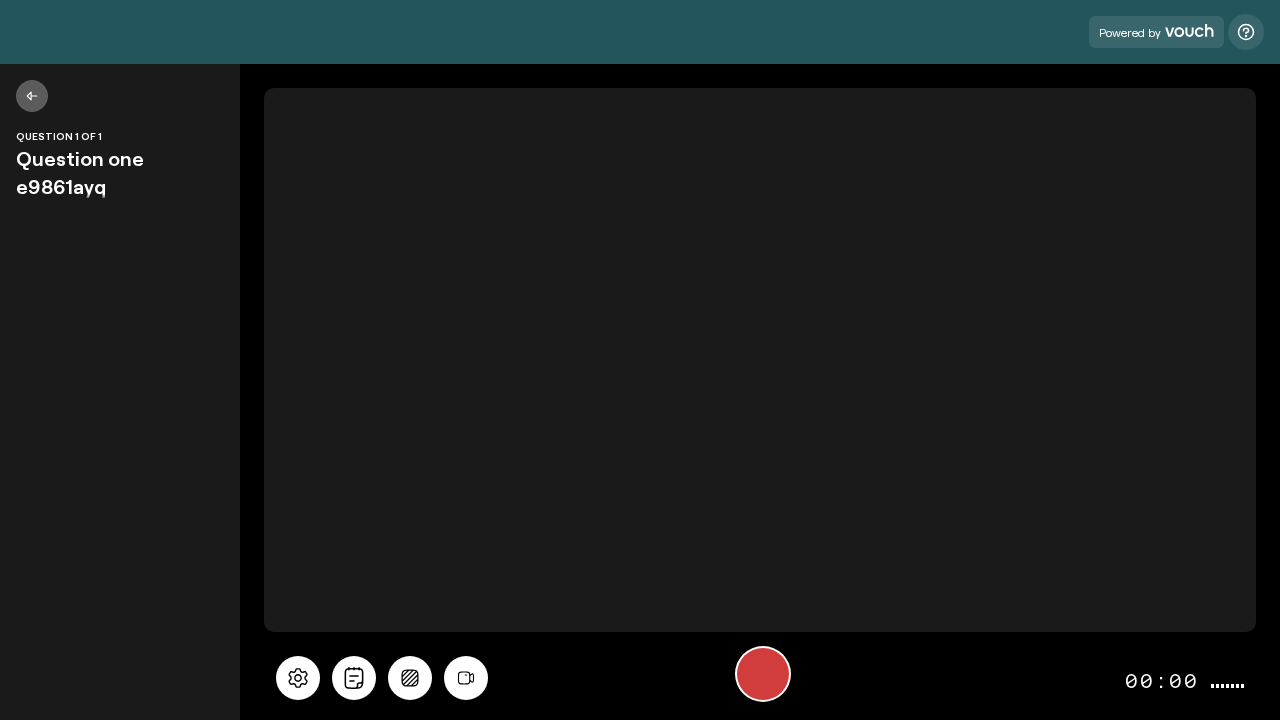 click at bounding box center (763, 674) 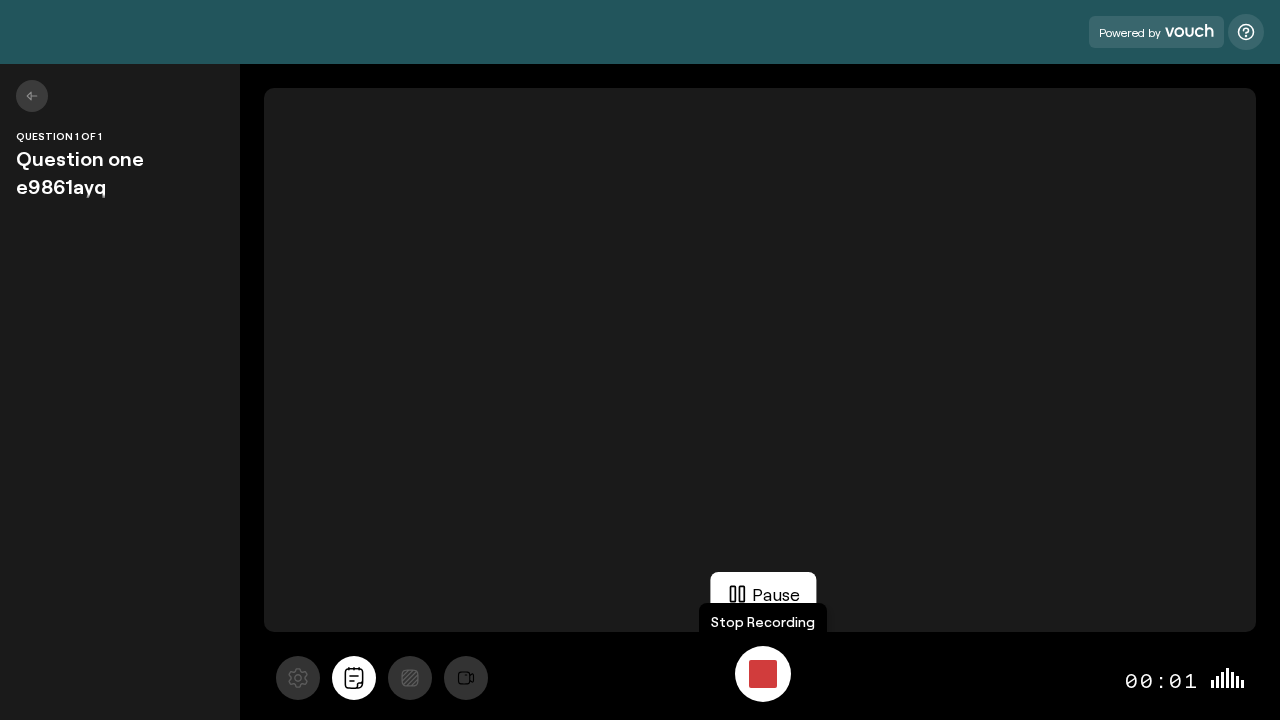 click at bounding box center [763, 674] 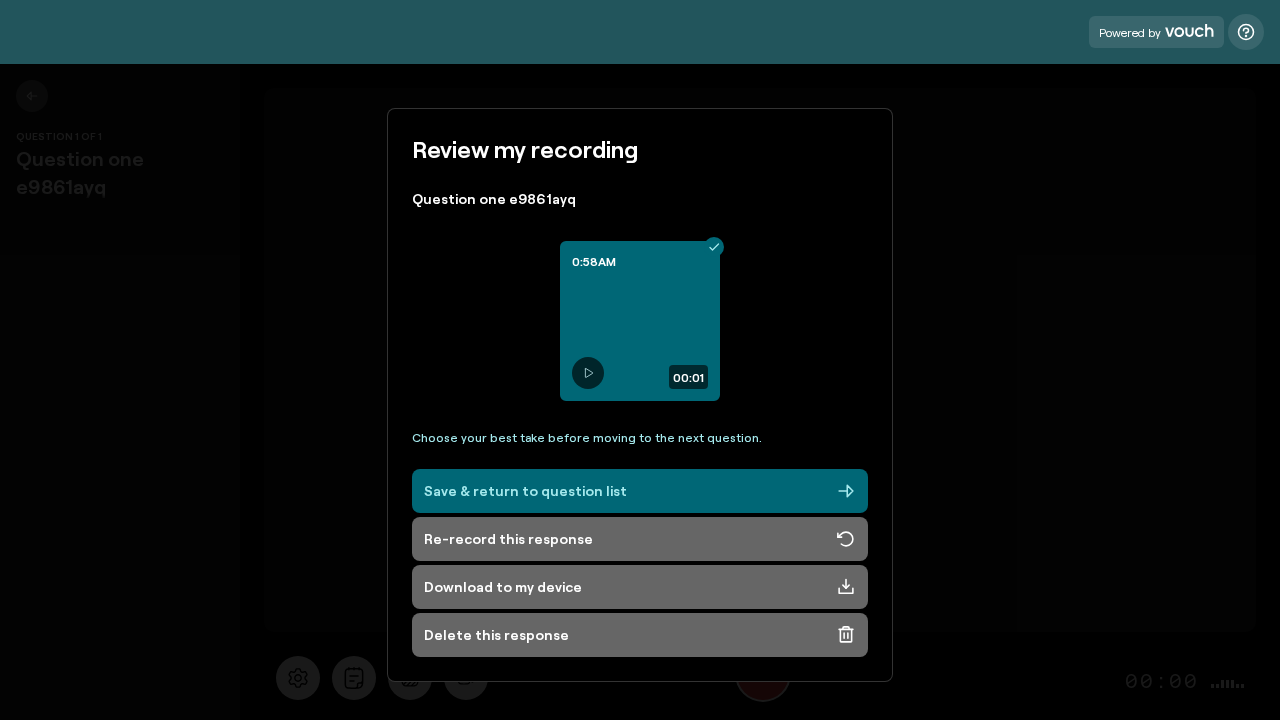 scroll, scrollTop: 6, scrollLeft: 0, axis: vertical 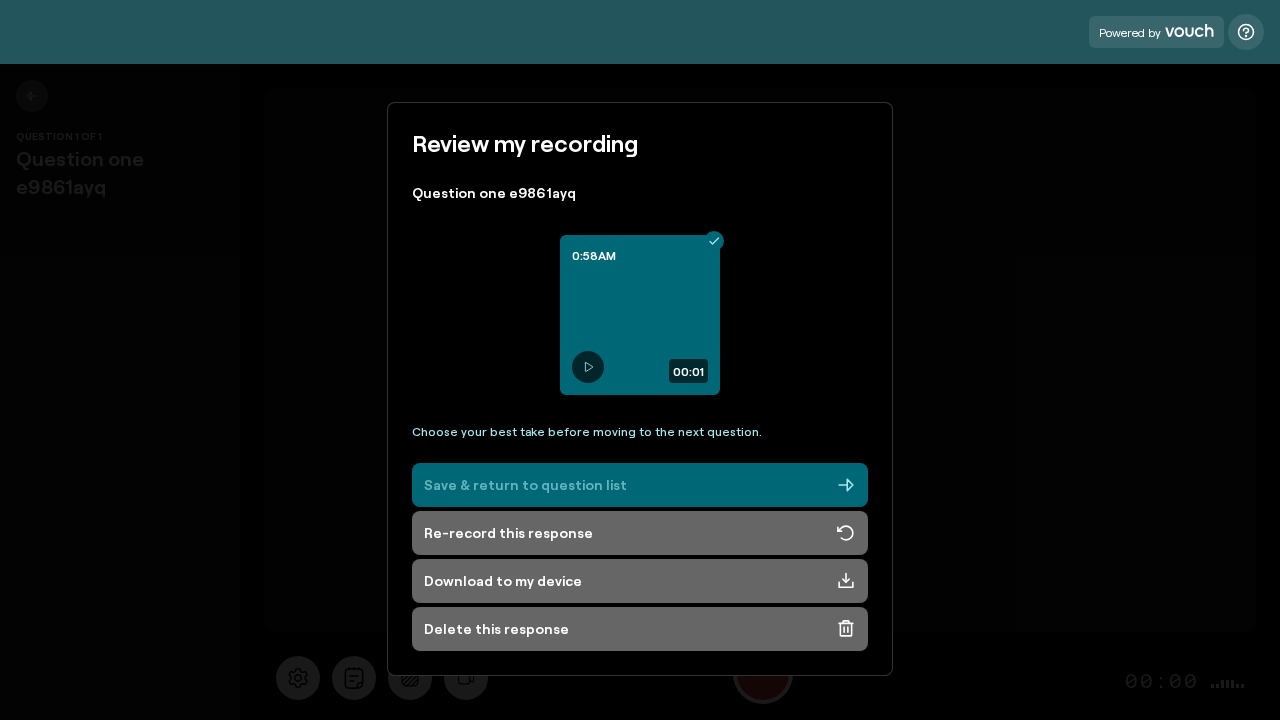 click on "Save & return to question list" at bounding box center [640, 485] 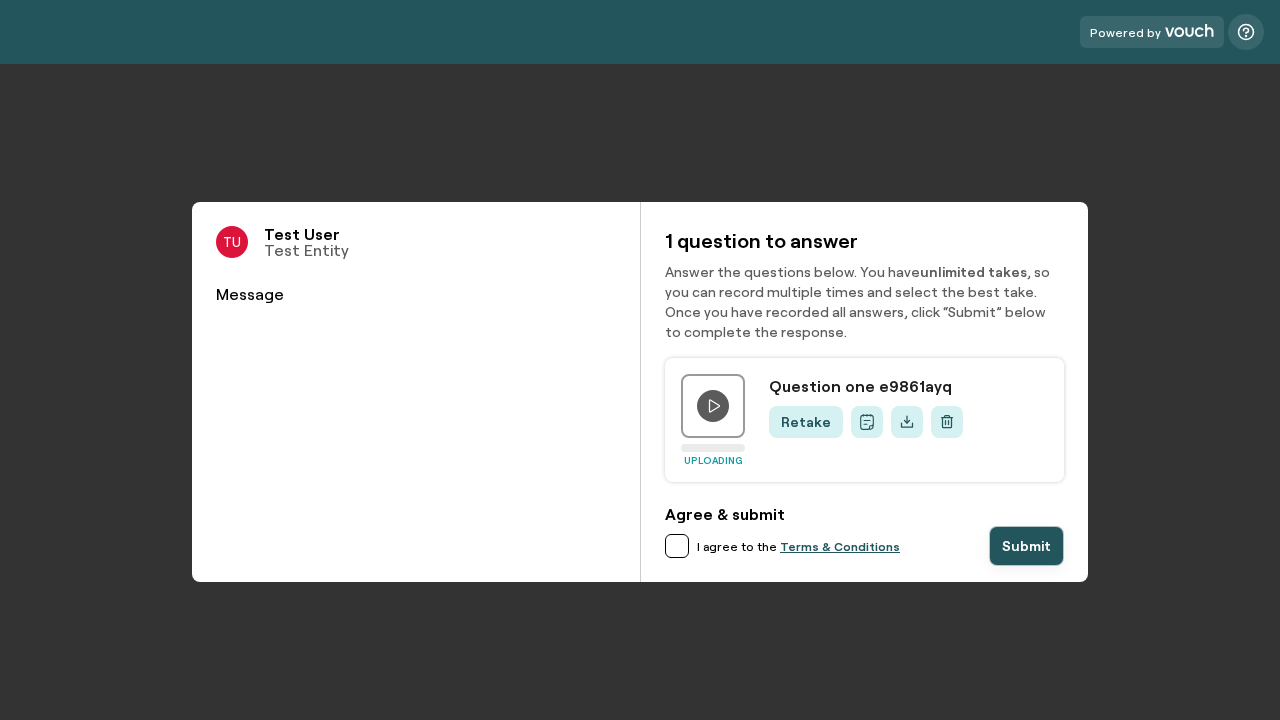 click at bounding box center (677, 546) 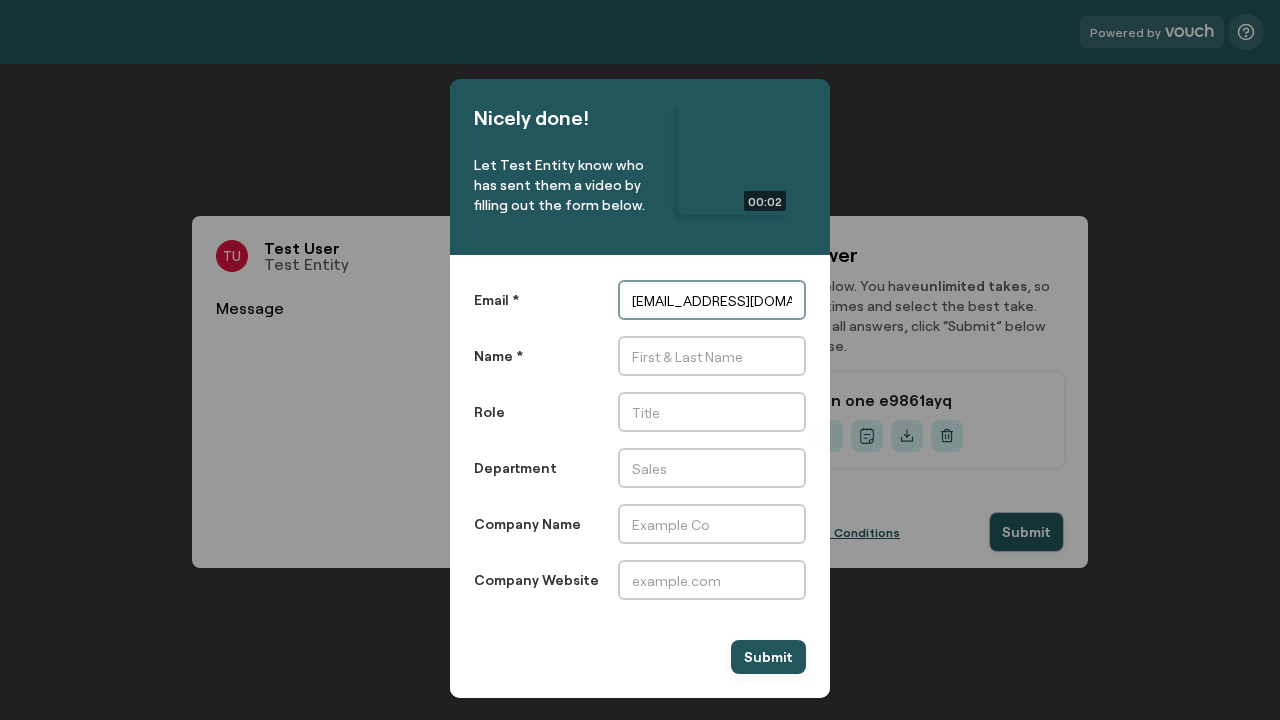 scroll, scrollTop: 0, scrollLeft: 291, axis: horizontal 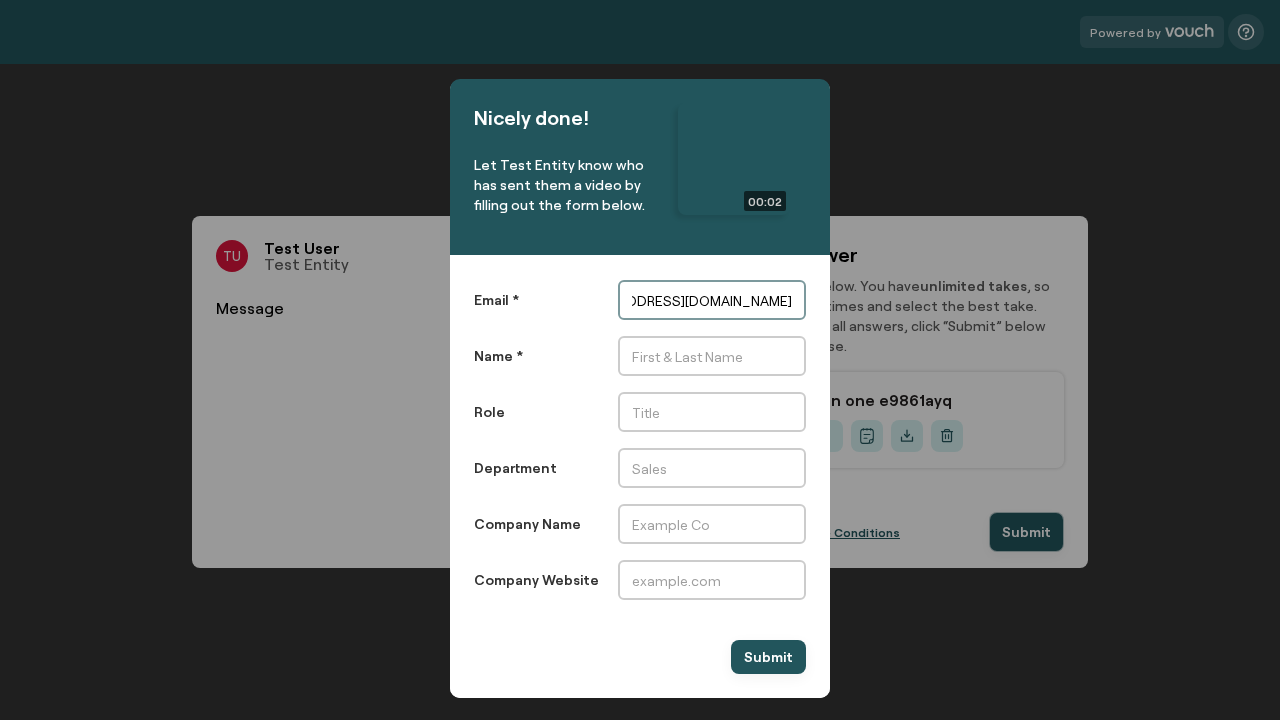 type on "automation+e2e-recorder-robot-e9861ayq@htpv1eh5.example.com" 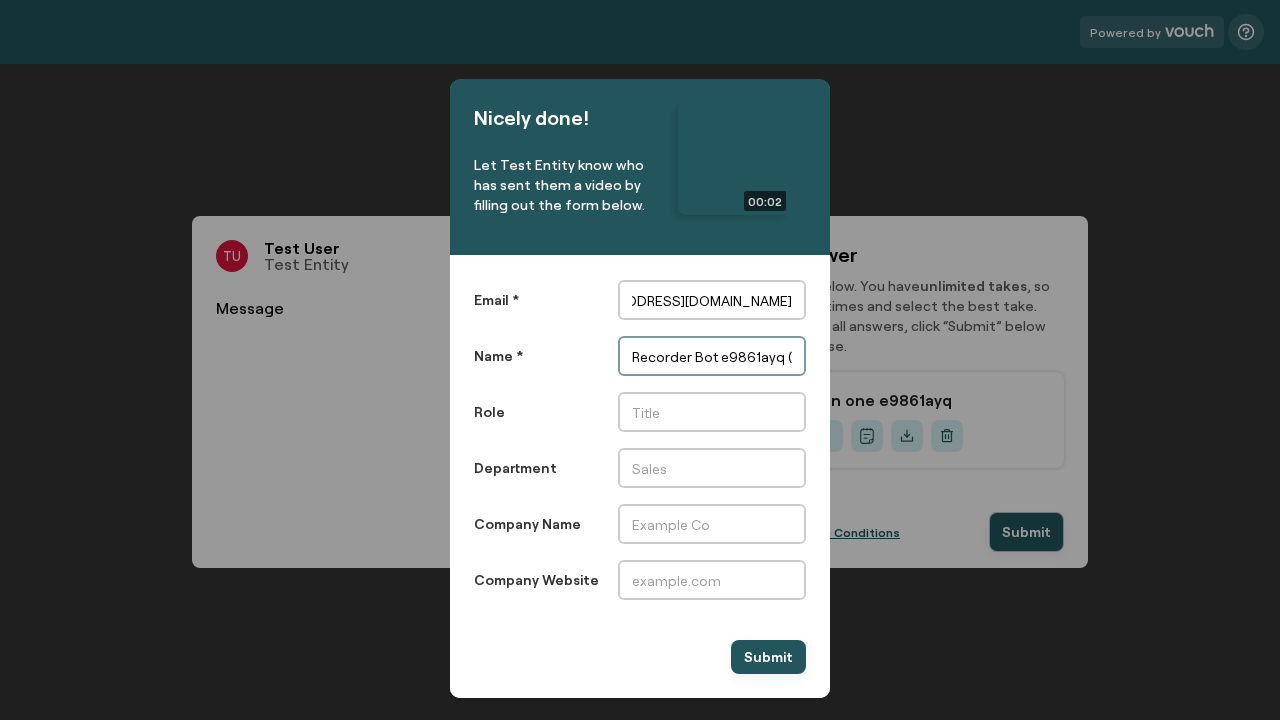 scroll, scrollTop: 0, scrollLeft: 0, axis: both 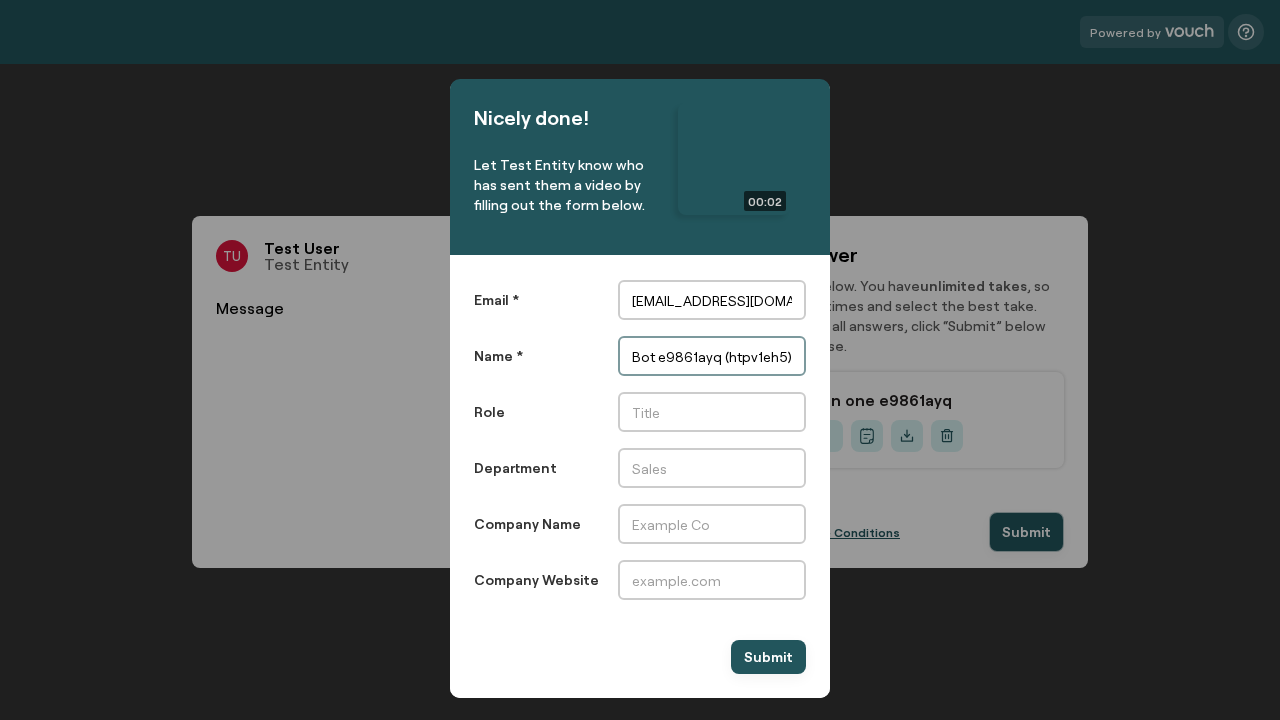 type on "Recorder Bot e9861ayq (htpv1eh5)" 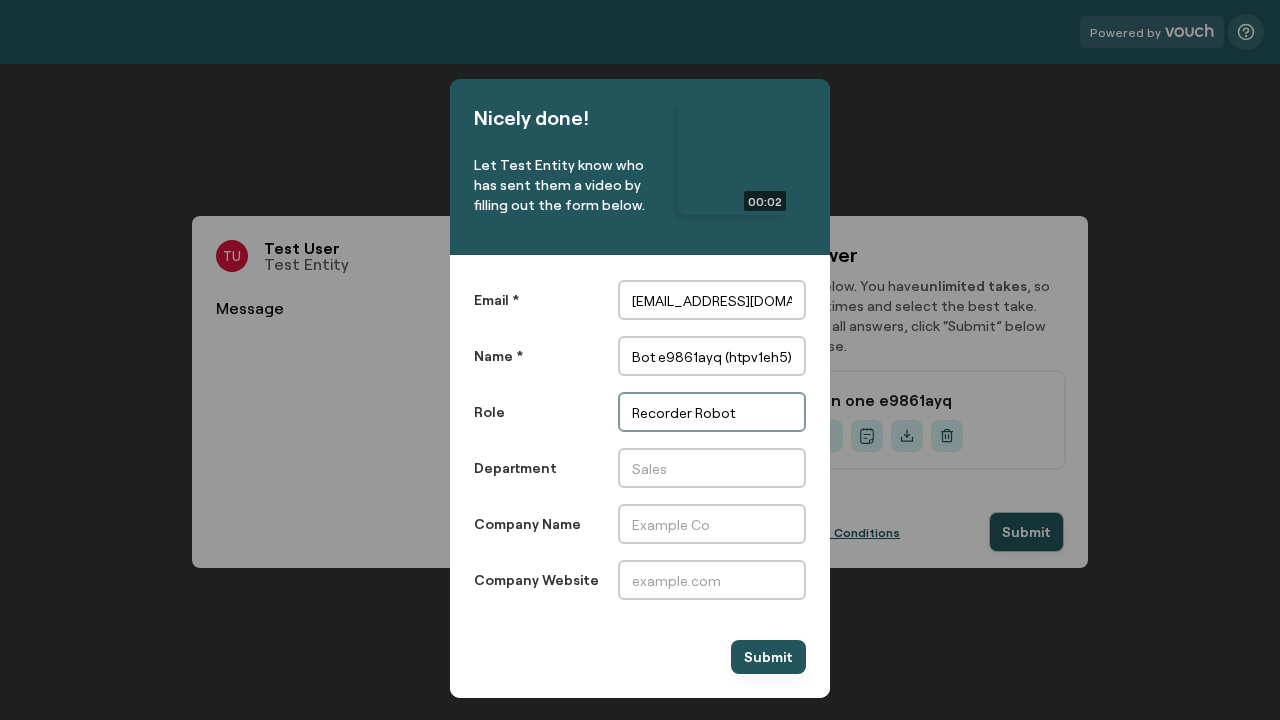type on "Recorder Robot" 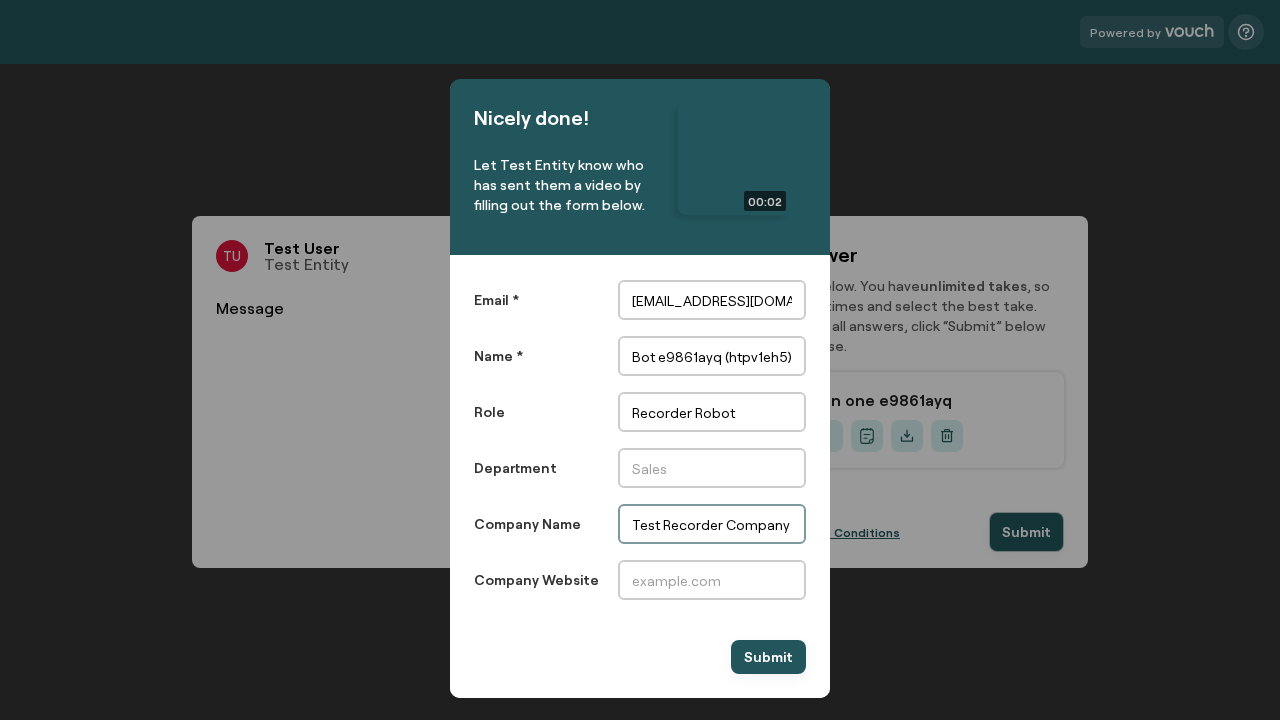 scroll, scrollTop: 0, scrollLeft: 0, axis: both 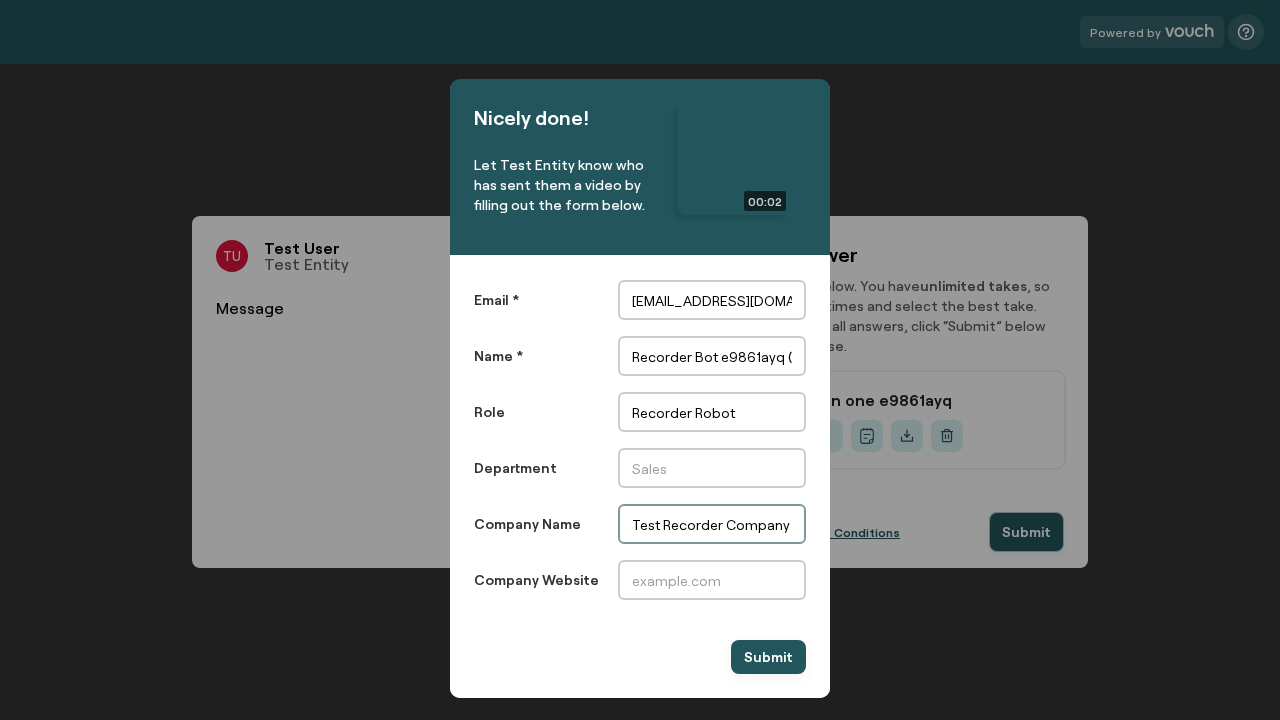type on "Test Recorder Company (htpv1eh5)" 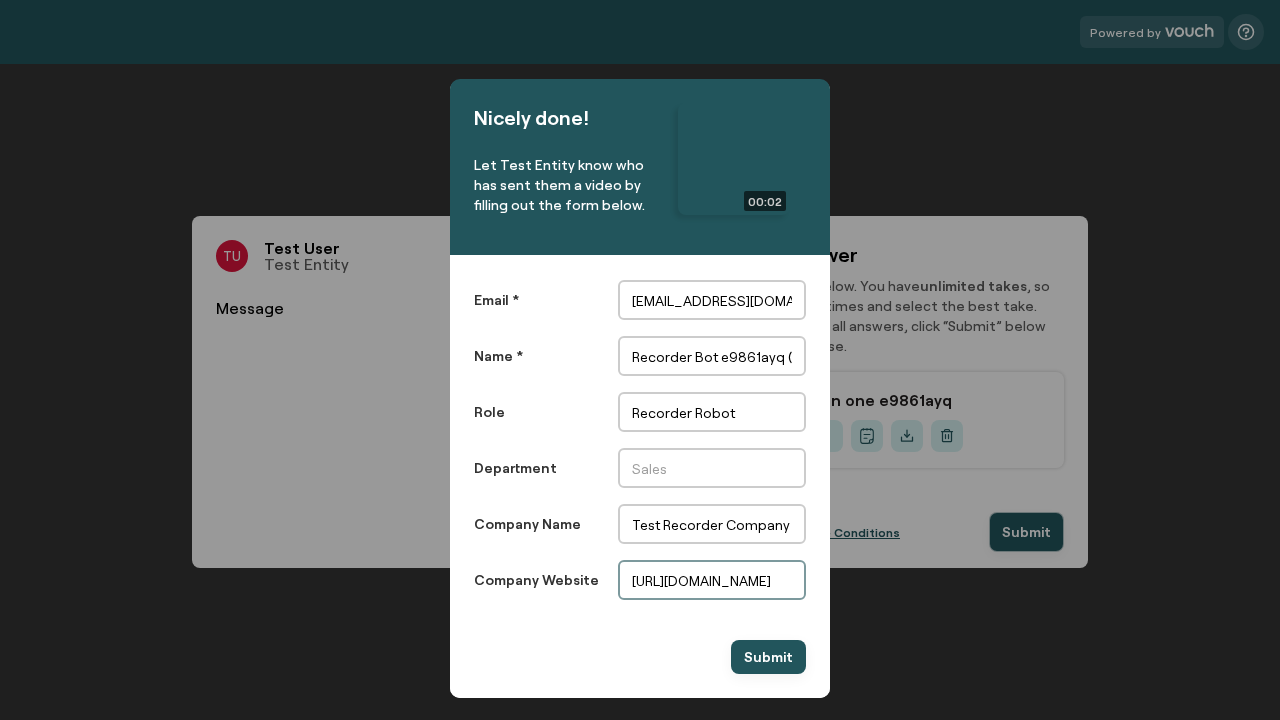 scroll, scrollTop: 0, scrollLeft: 0, axis: both 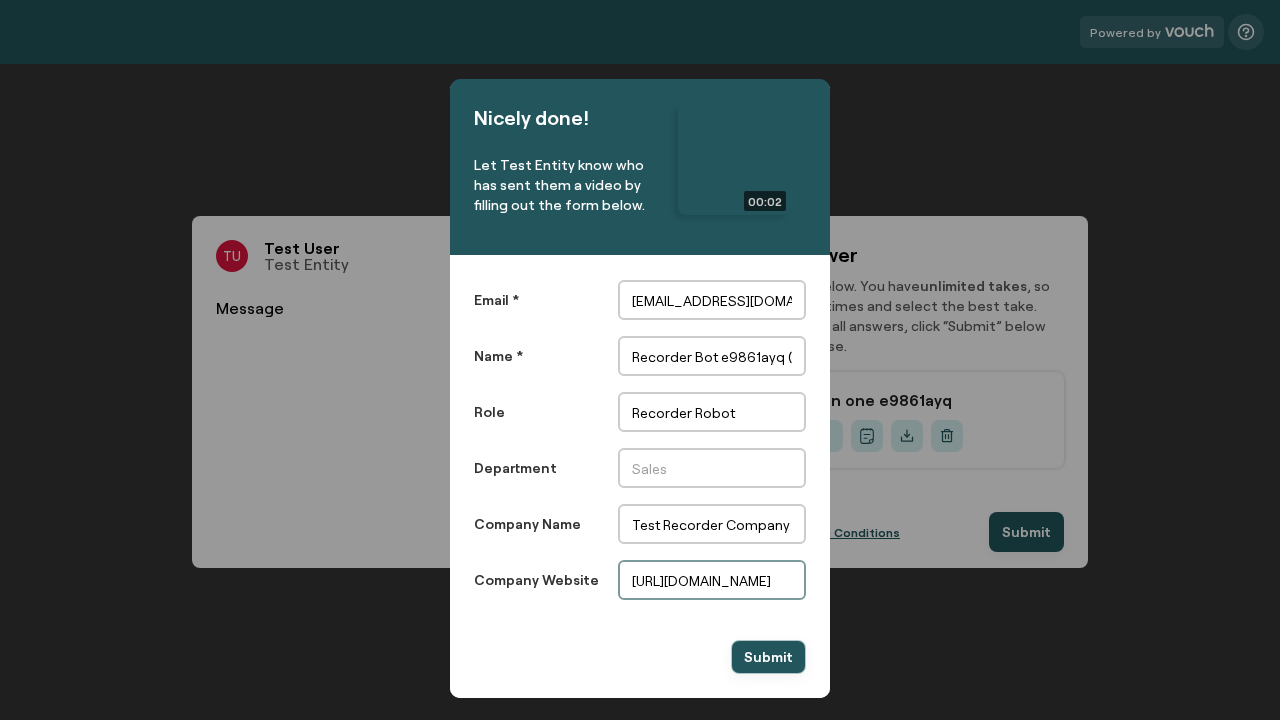 type on "https://htpv1eh5.example.com" 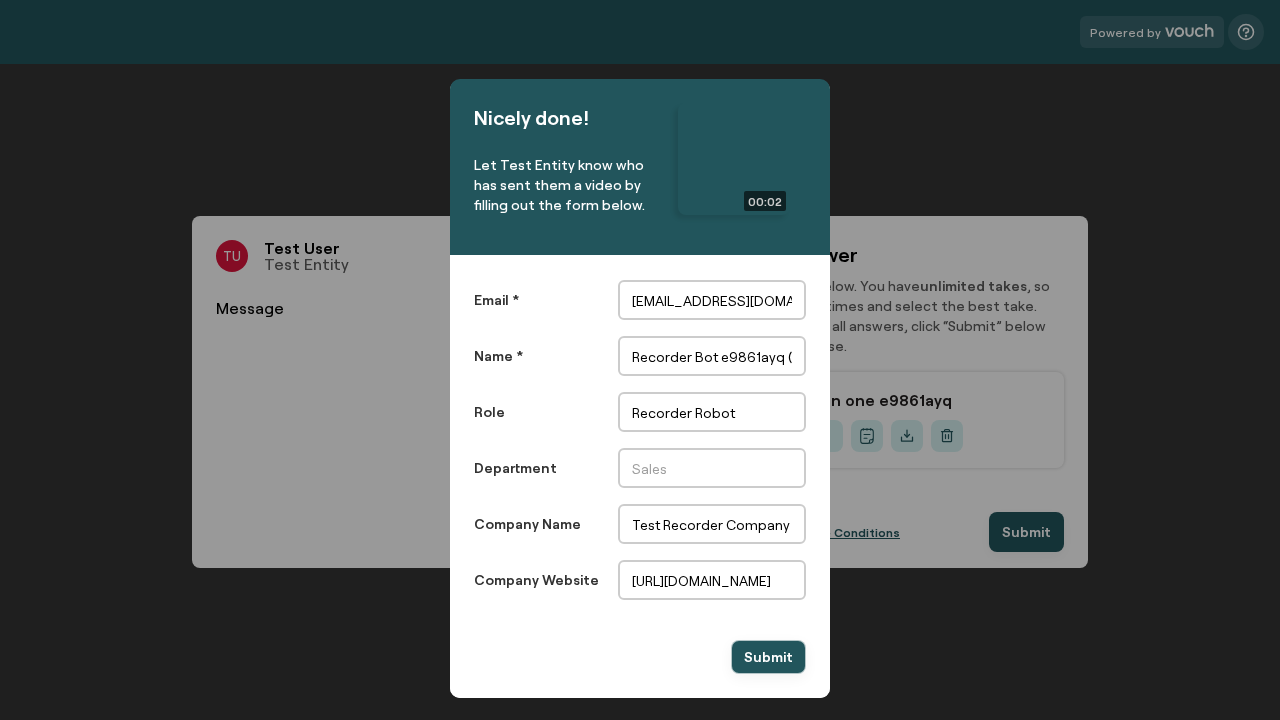 click on "Submit" at bounding box center [768, 657] 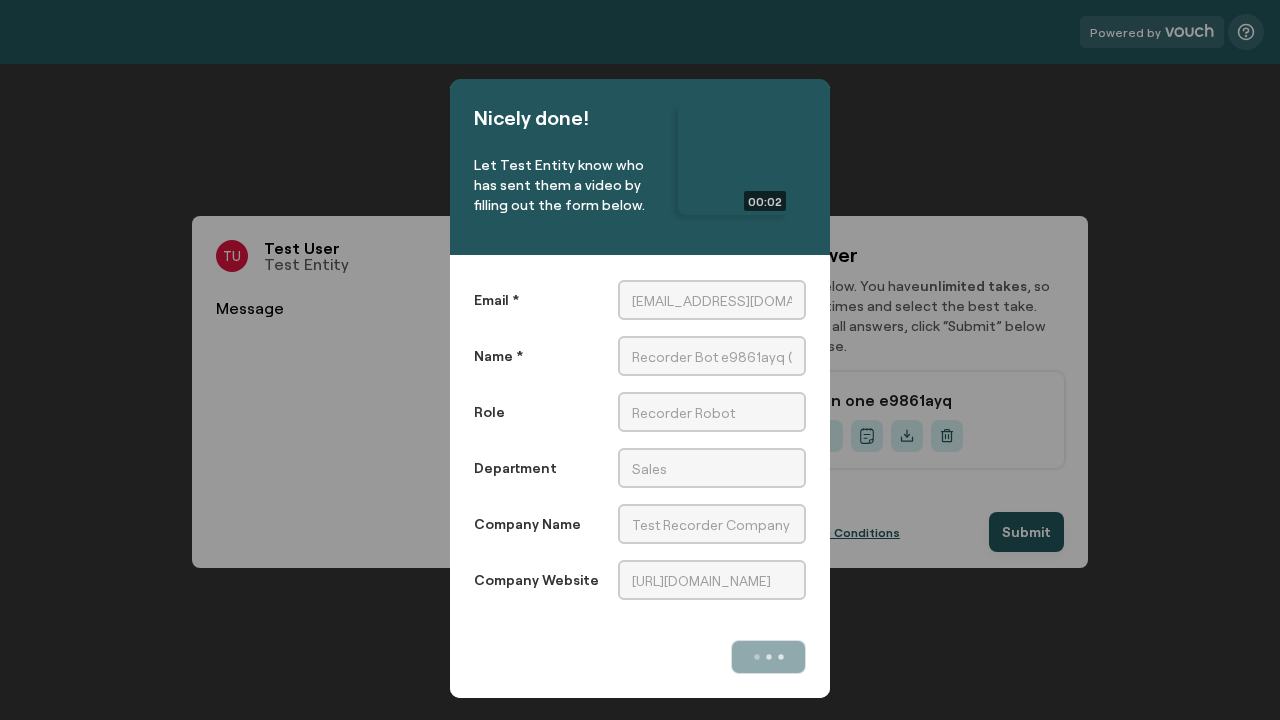 scroll, scrollTop: 0, scrollLeft: 0, axis: both 